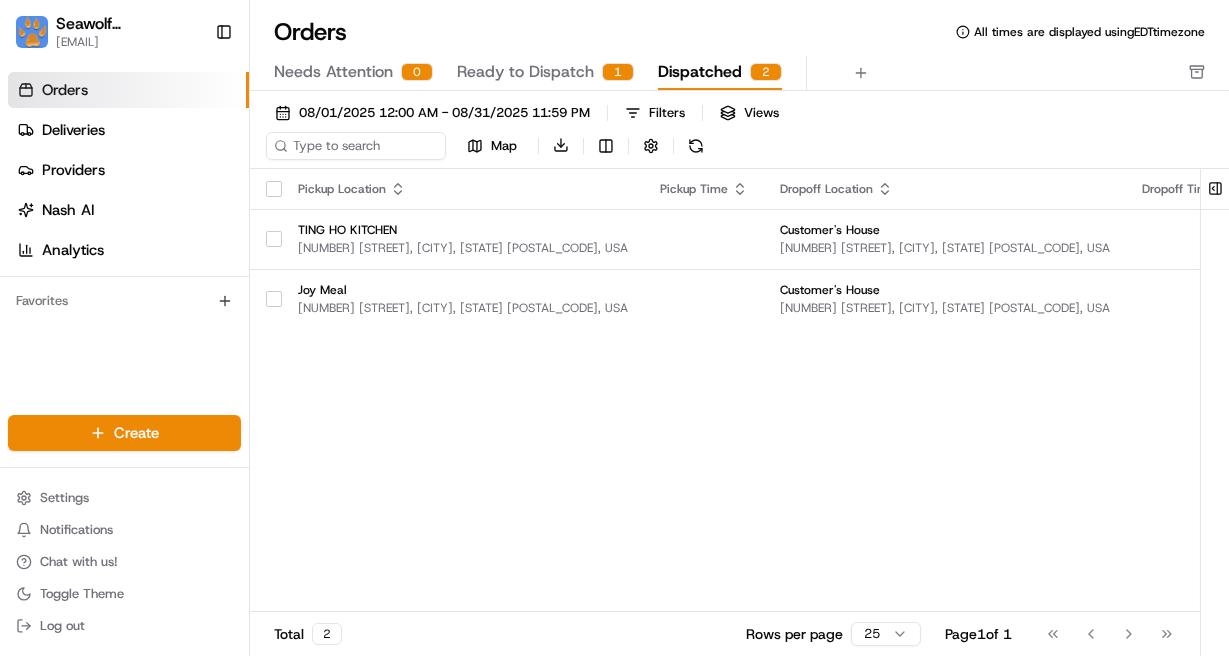 scroll, scrollTop: 0, scrollLeft: 0, axis: both 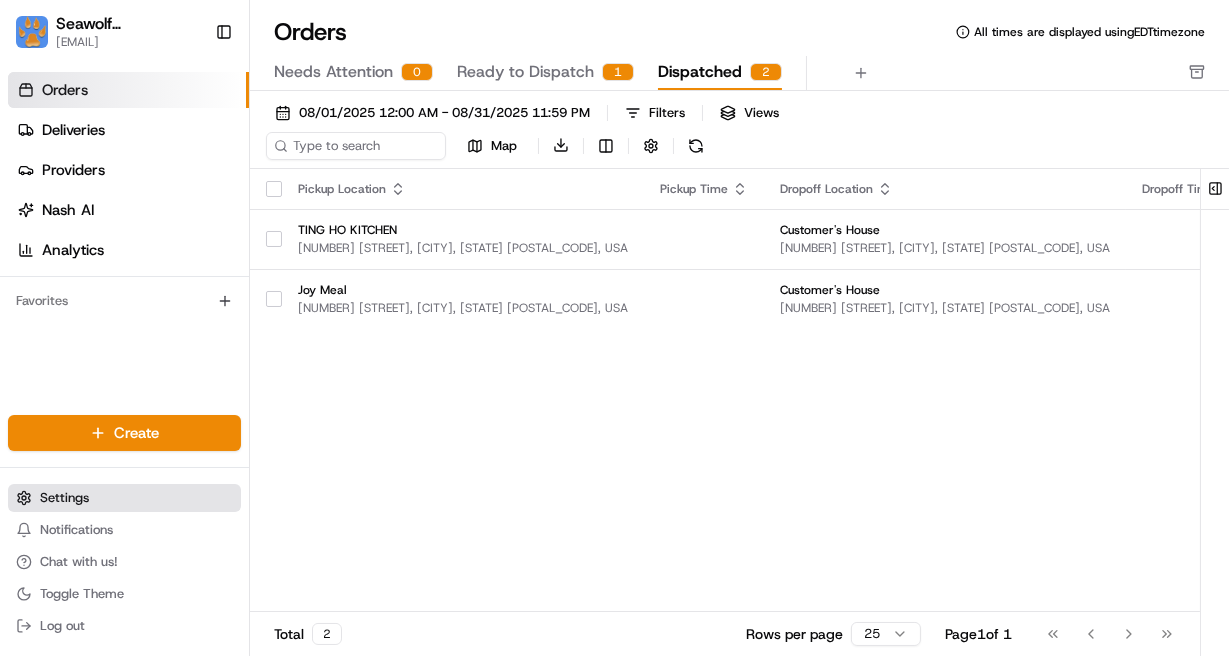 click on "Settings" at bounding box center (64, 498) 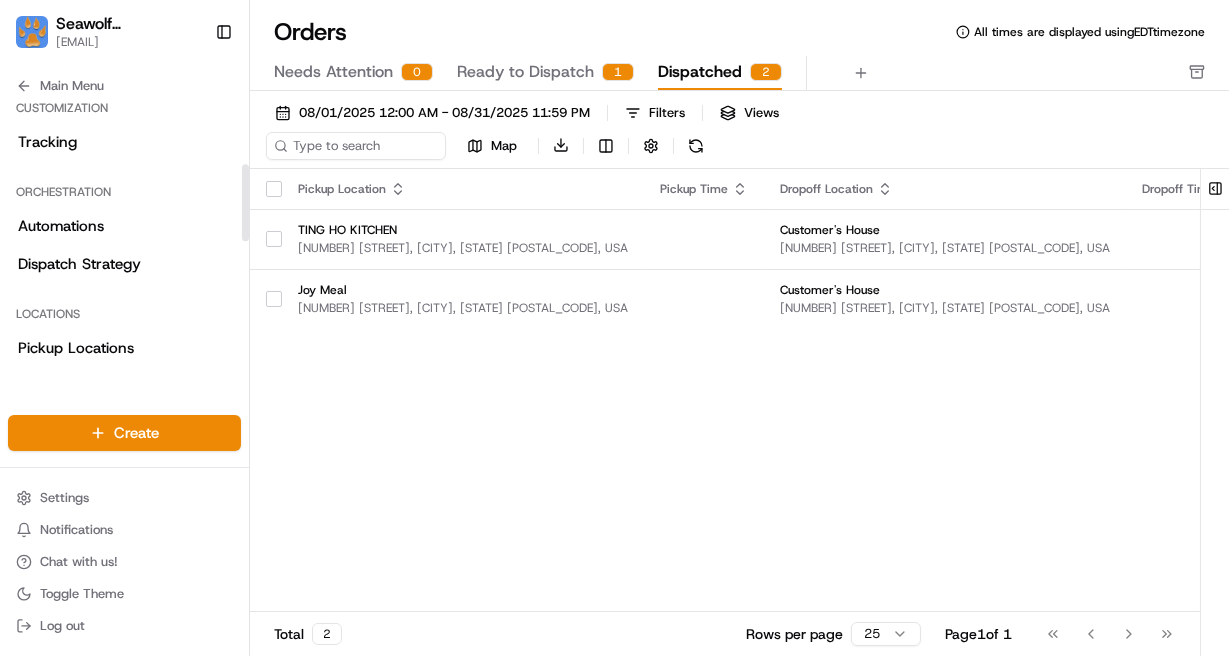 scroll, scrollTop: 205, scrollLeft: 0, axis: vertical 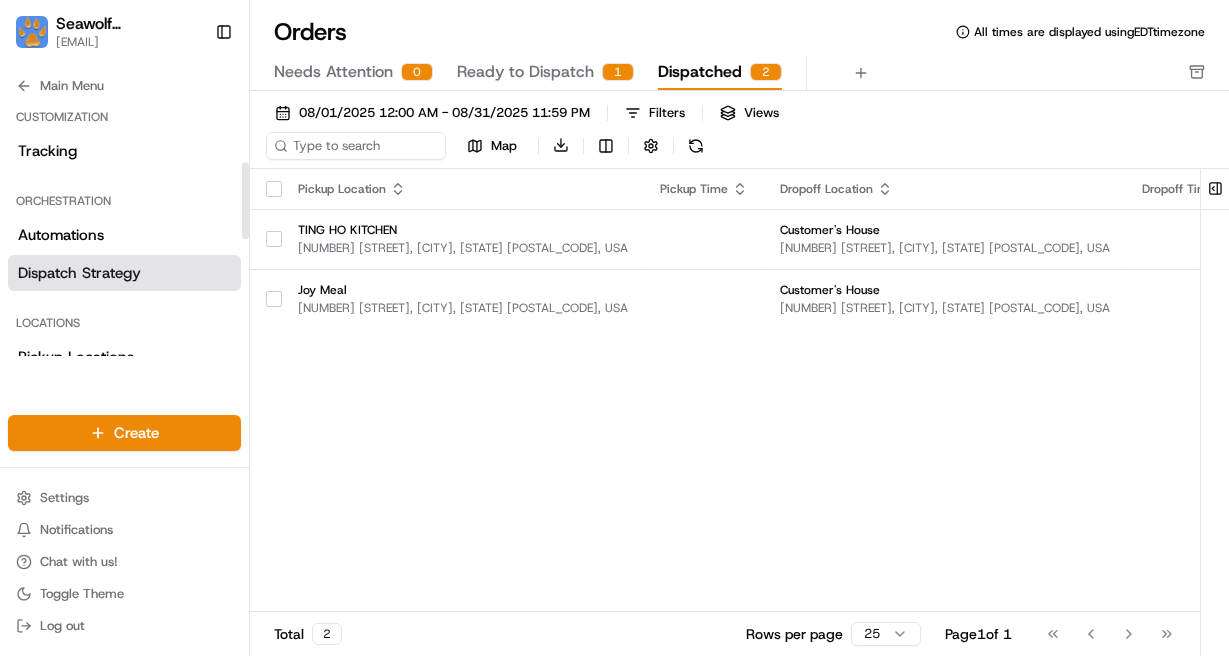 click on "Dispatch Strategy" at bounding box center [79, 273] 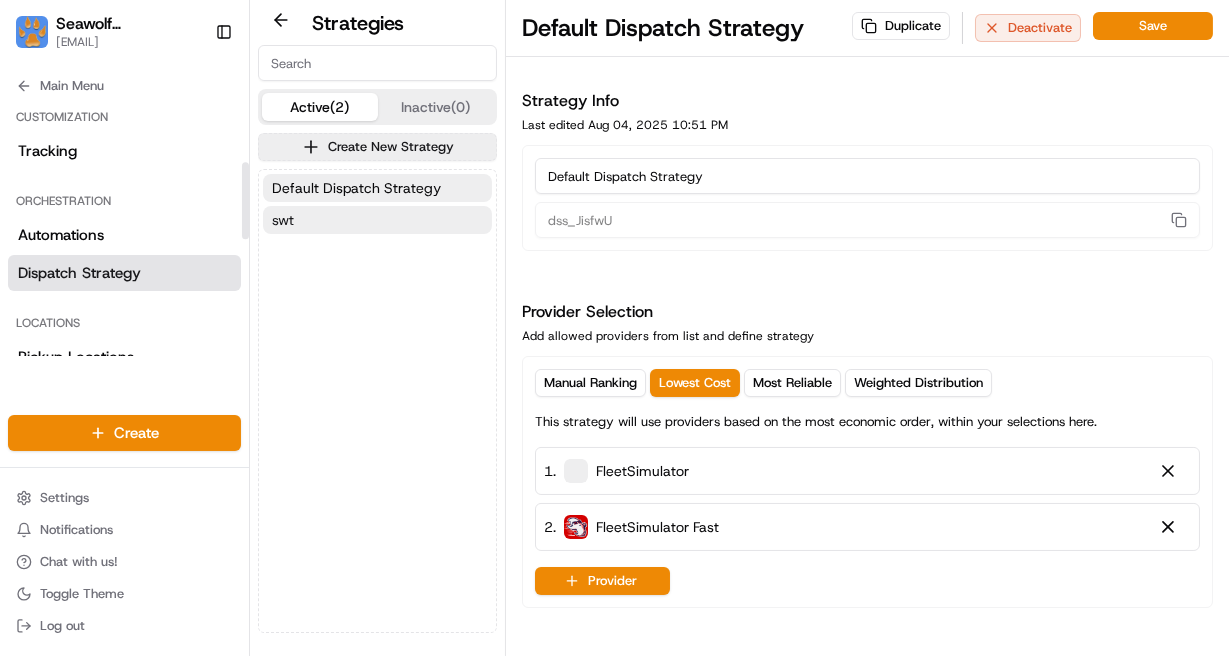 click on "swt" at bounding box center [377, 220] 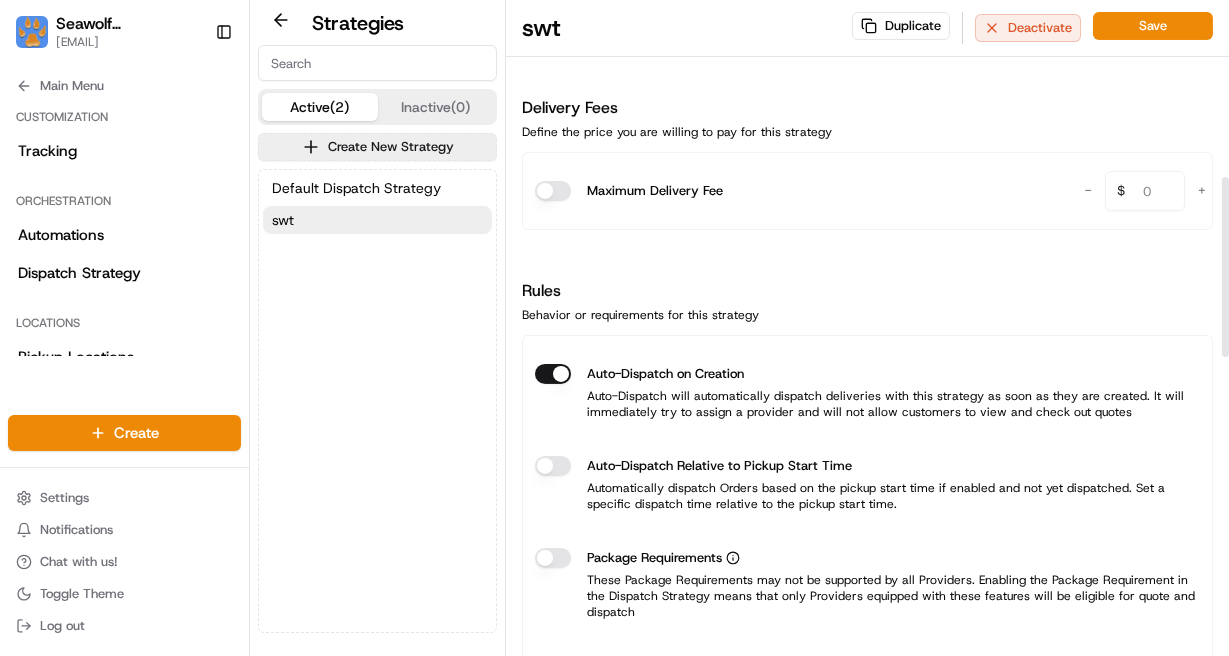 scroll, scrollTop: 669, scrollLeft: 0, axis: vertical 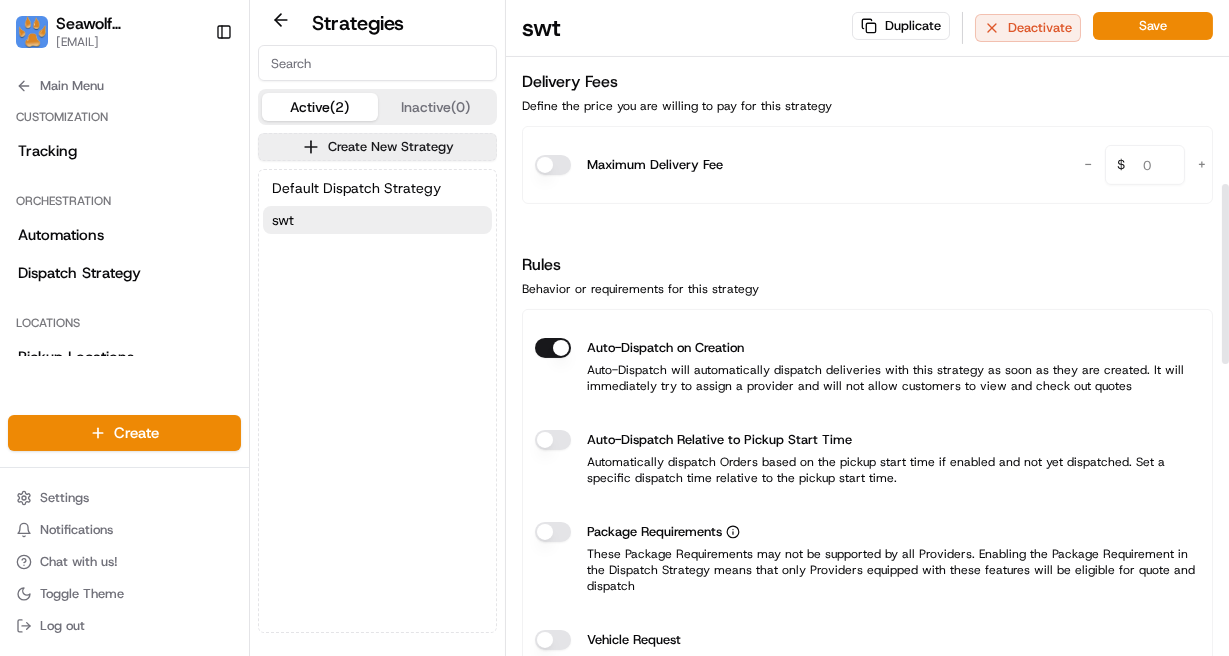 click on "Auto-Dispatch on Creation" at bounding box center (553, 348) 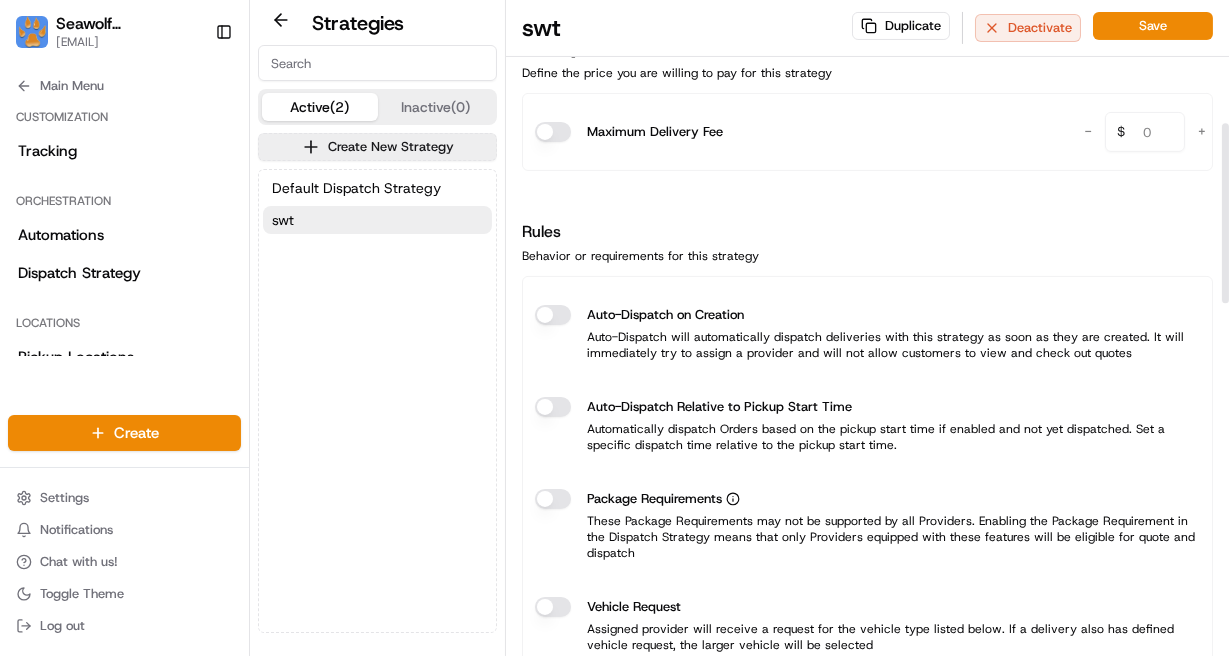 scroll, scrollTop: 114, scrollLeft: 0, axis: vertical 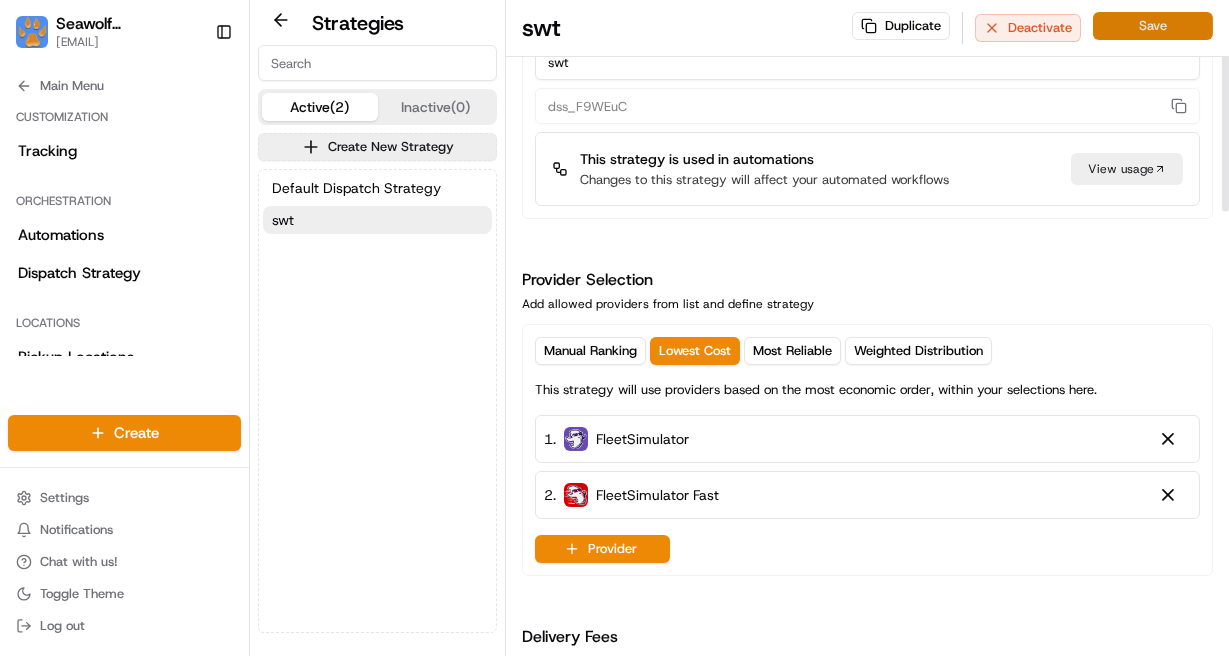 click on "Save" at bounding box center (1153, 26) 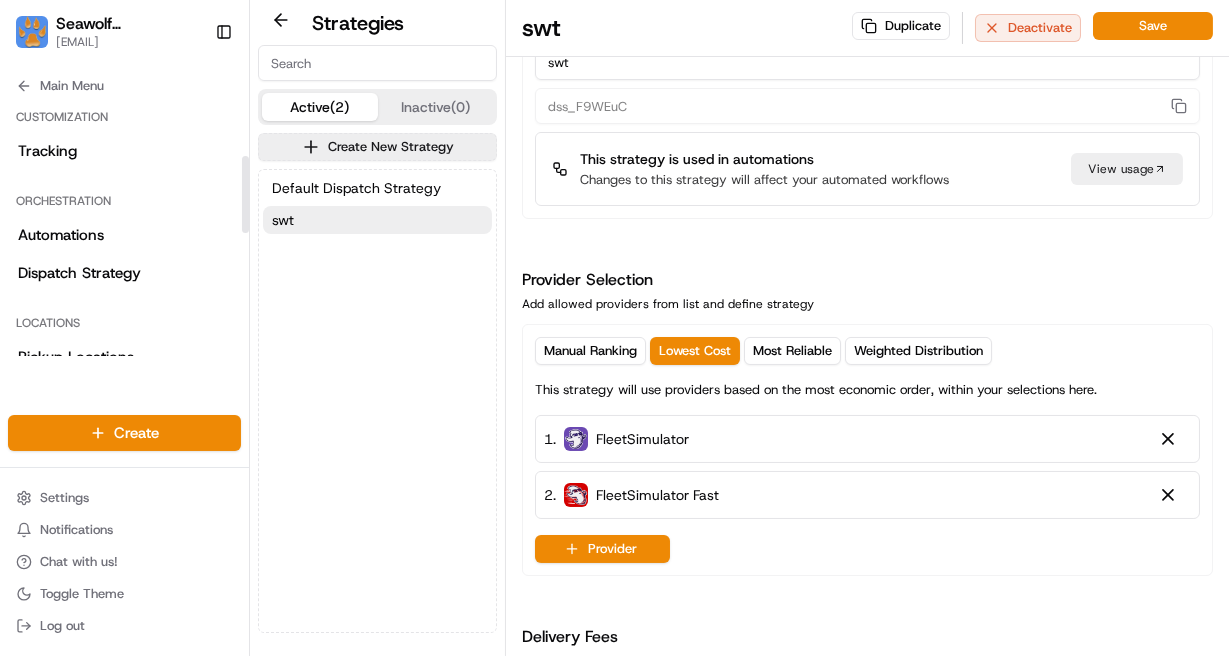 scroll, scrollTop: 0, scrollLeft: 0, axis: both 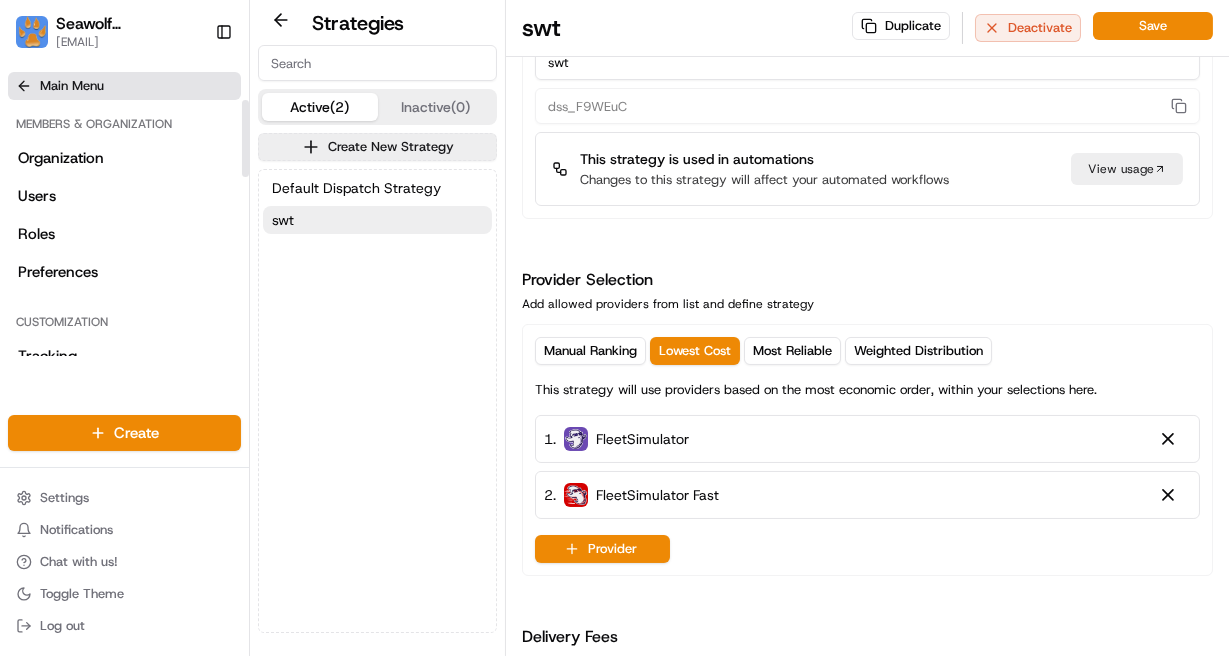 click on "Main Menu" at bounding box center [72, 86] 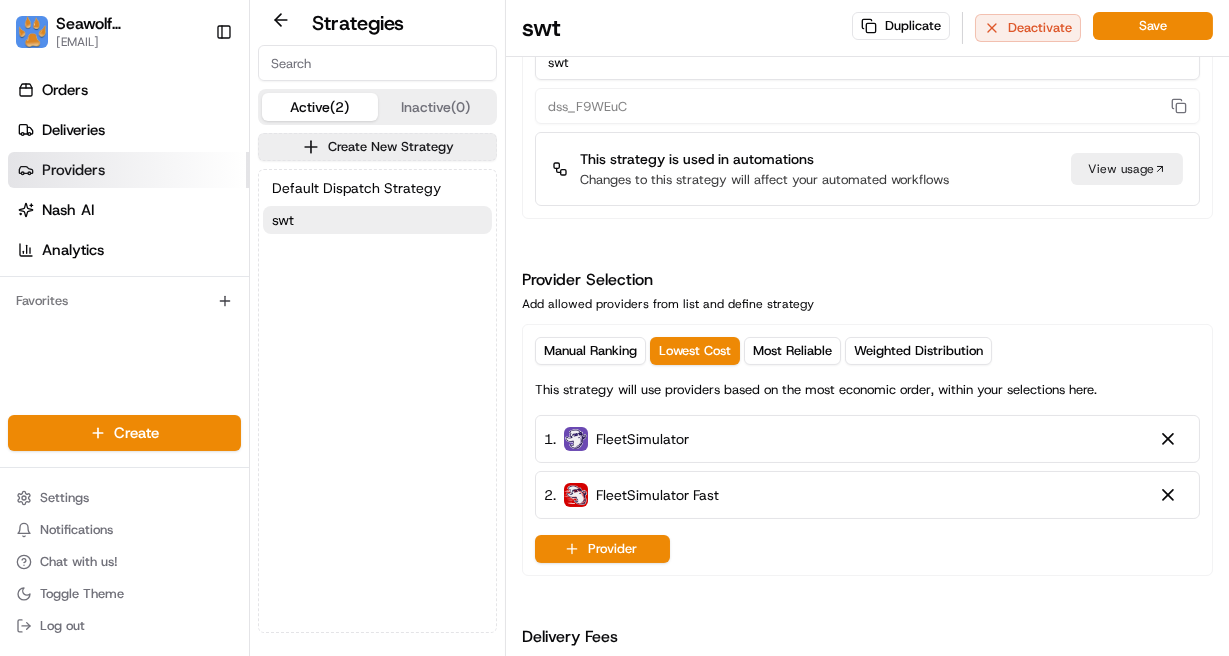 click on "Providers" at bounding box center [73, 170] 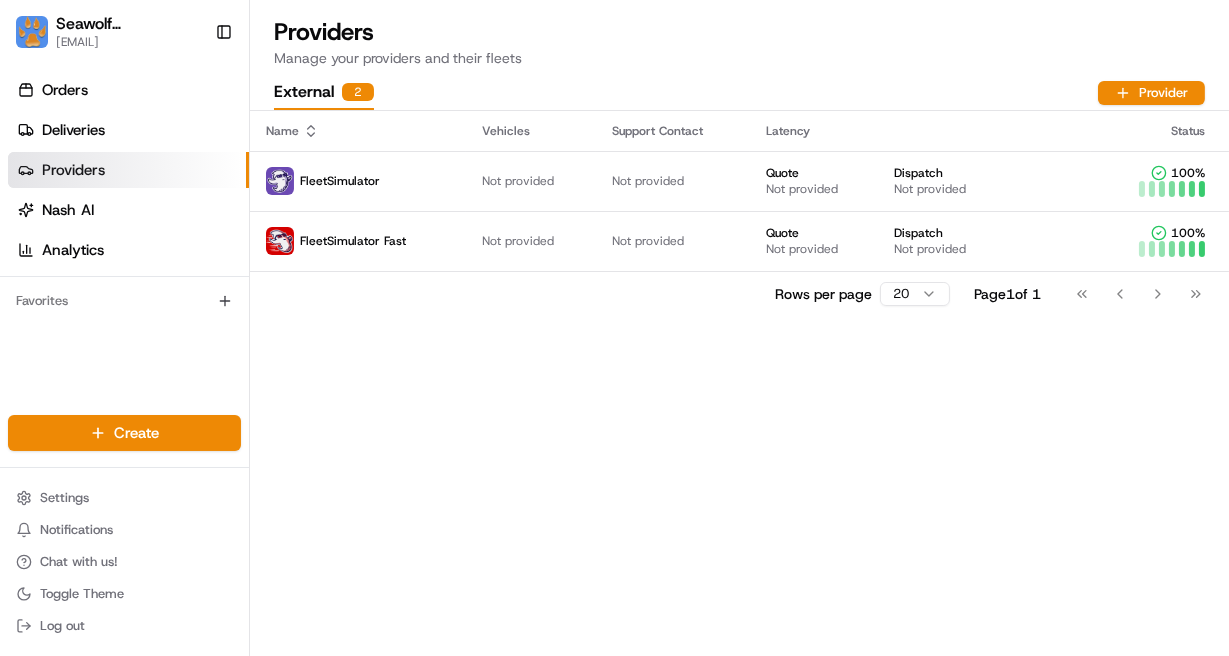 click on "2" at bounding box center [358, 92] 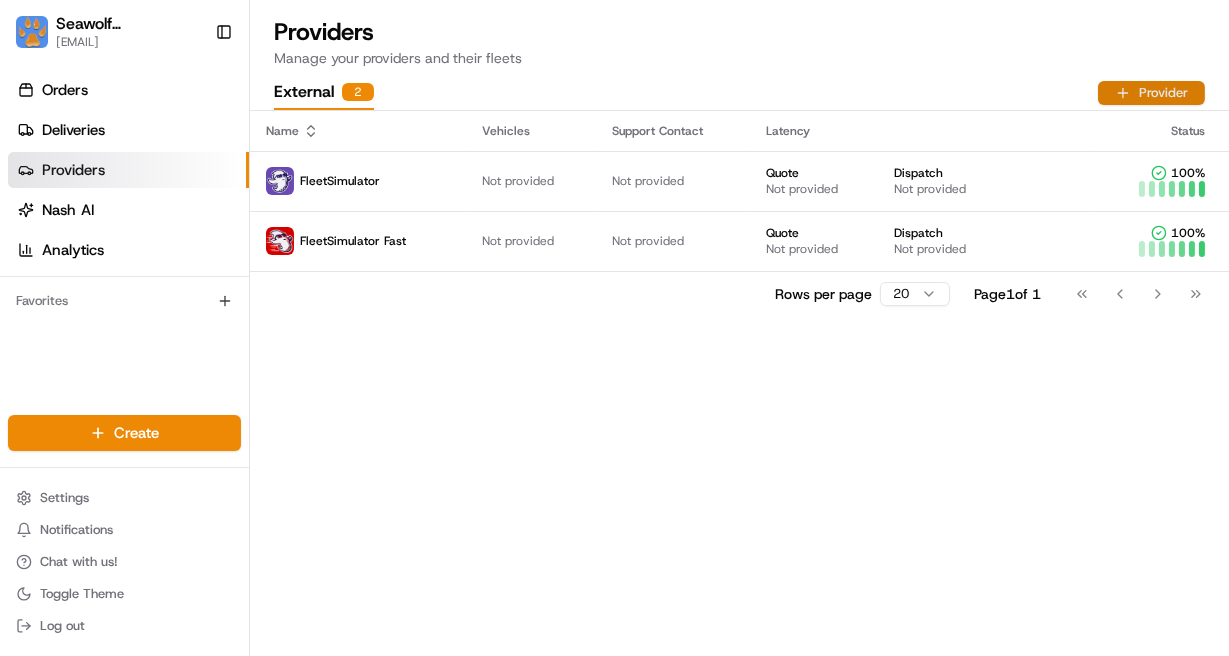 click on "Provider" at bounding box center [1151, 93] 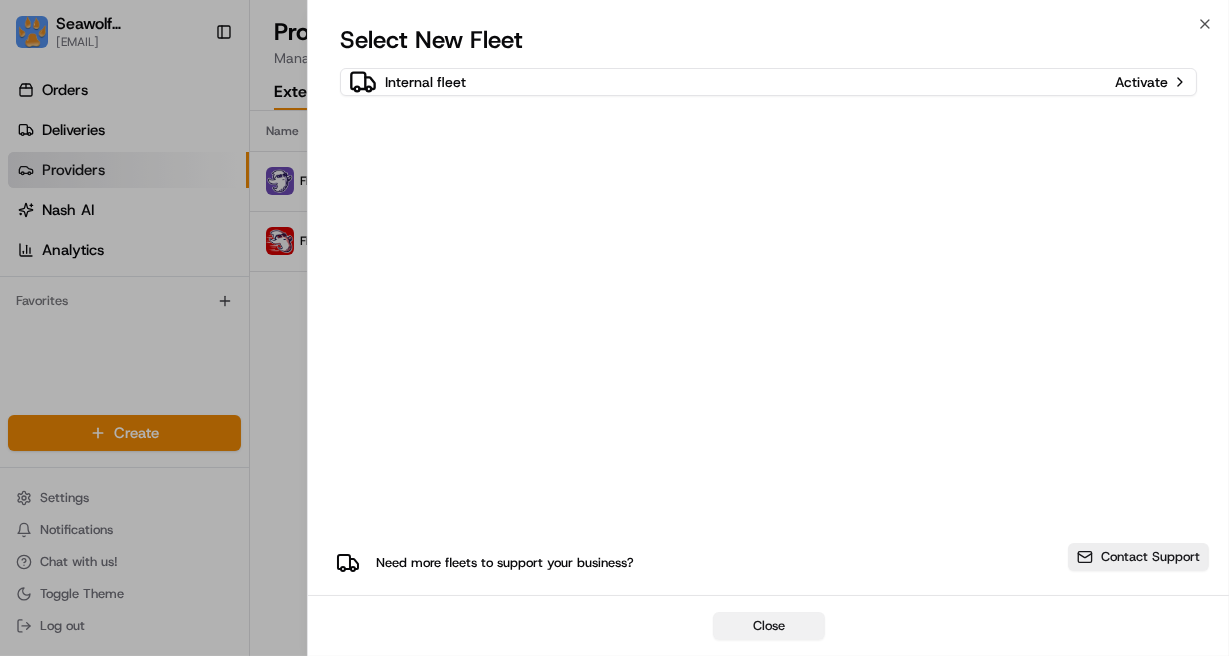 click on "Close" at bounding box center [769, 626] 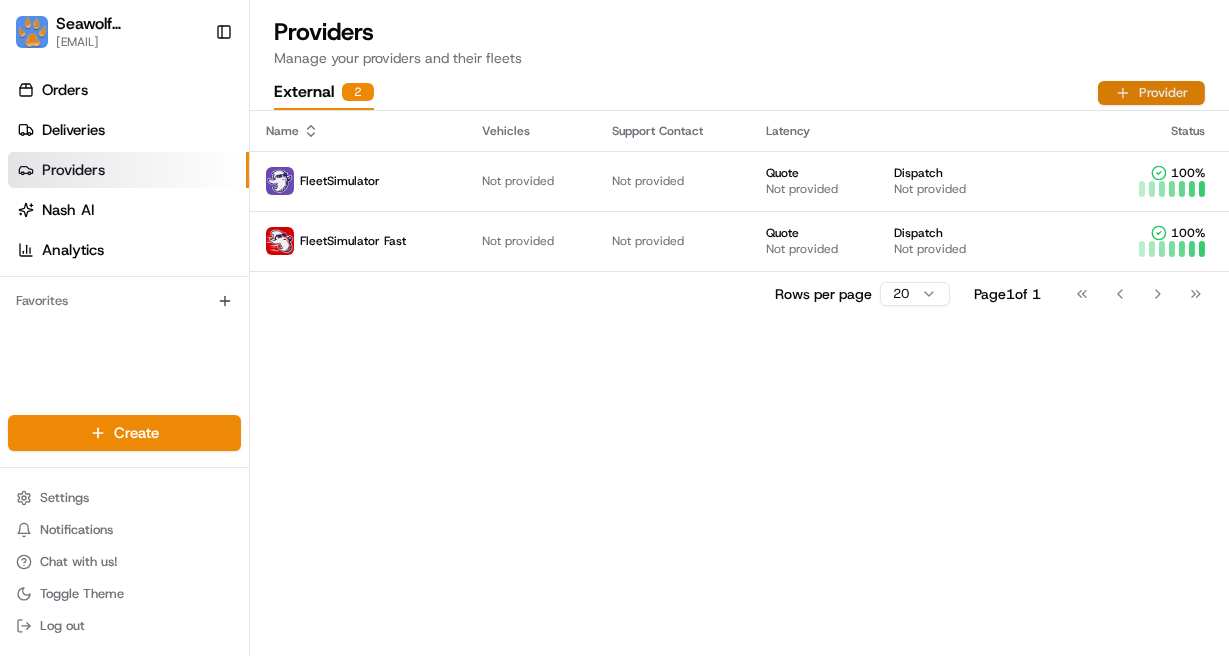 click on "Provider" at bounding box center [1151, 93] 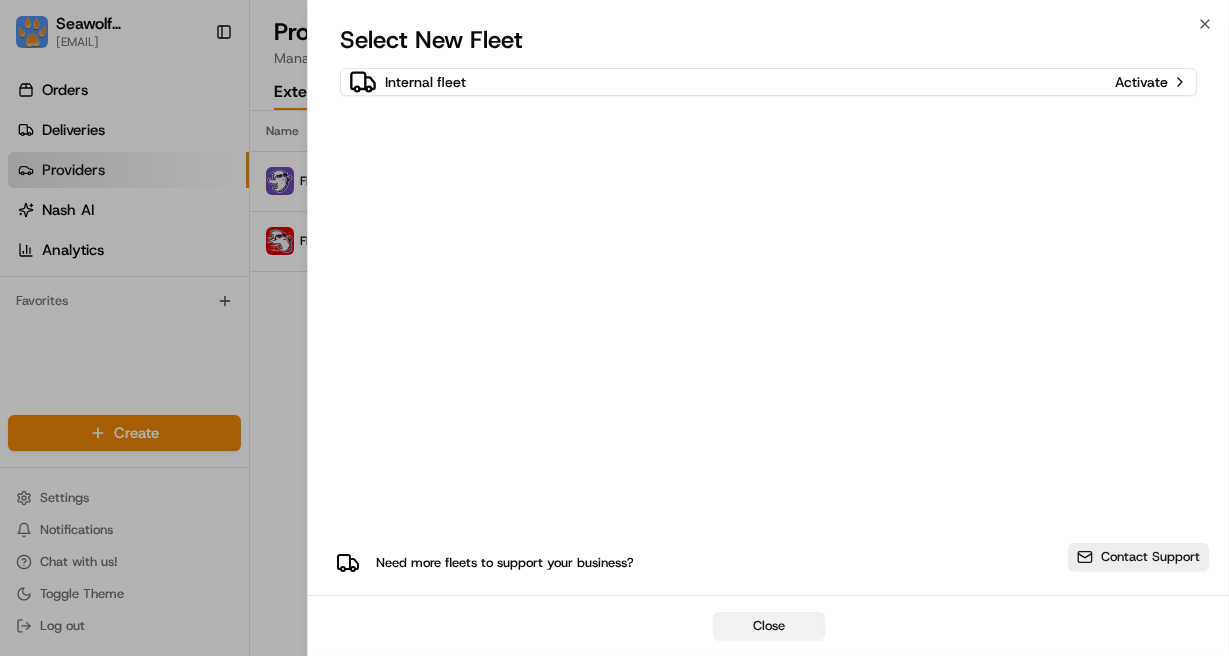 click on "Close" at bounding box center (769, 626) 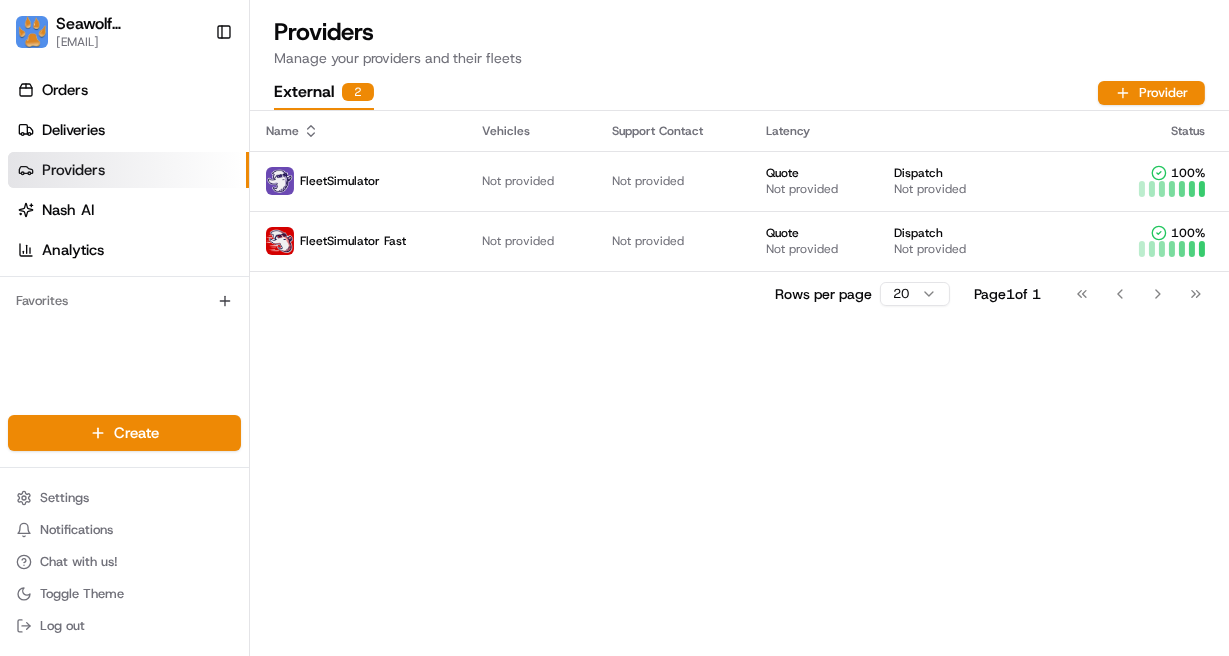 click on "Providers" at bounding box center [128, 170] 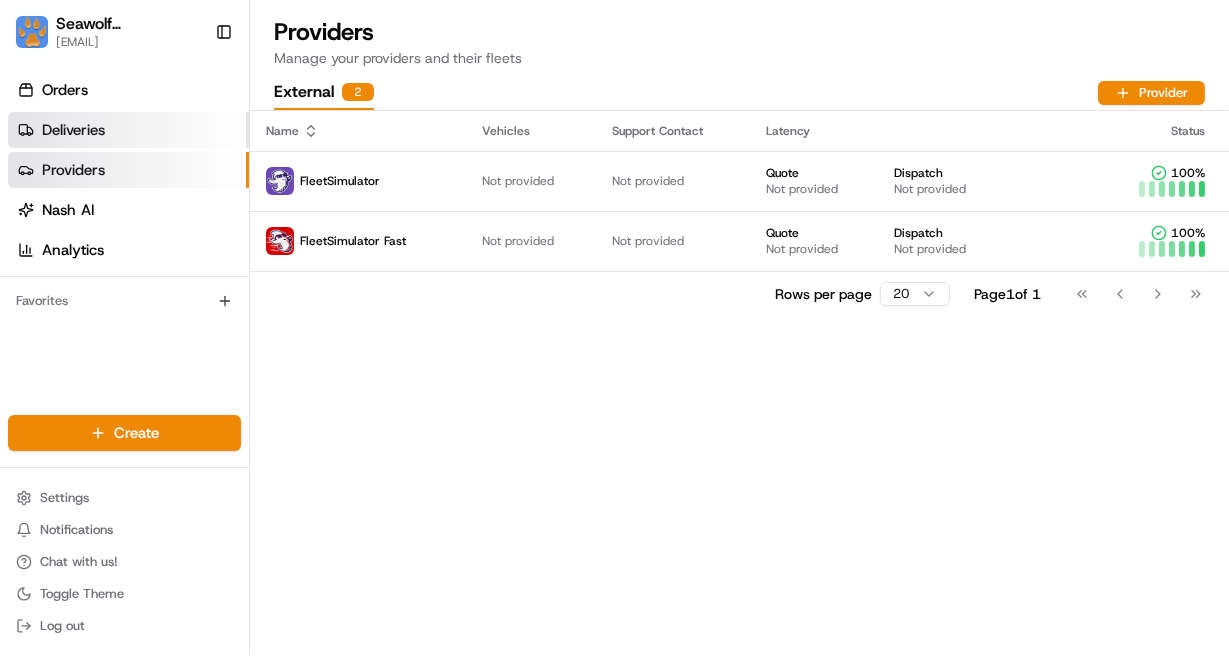 click on "Deliveries" at bounding box center (128, 130) 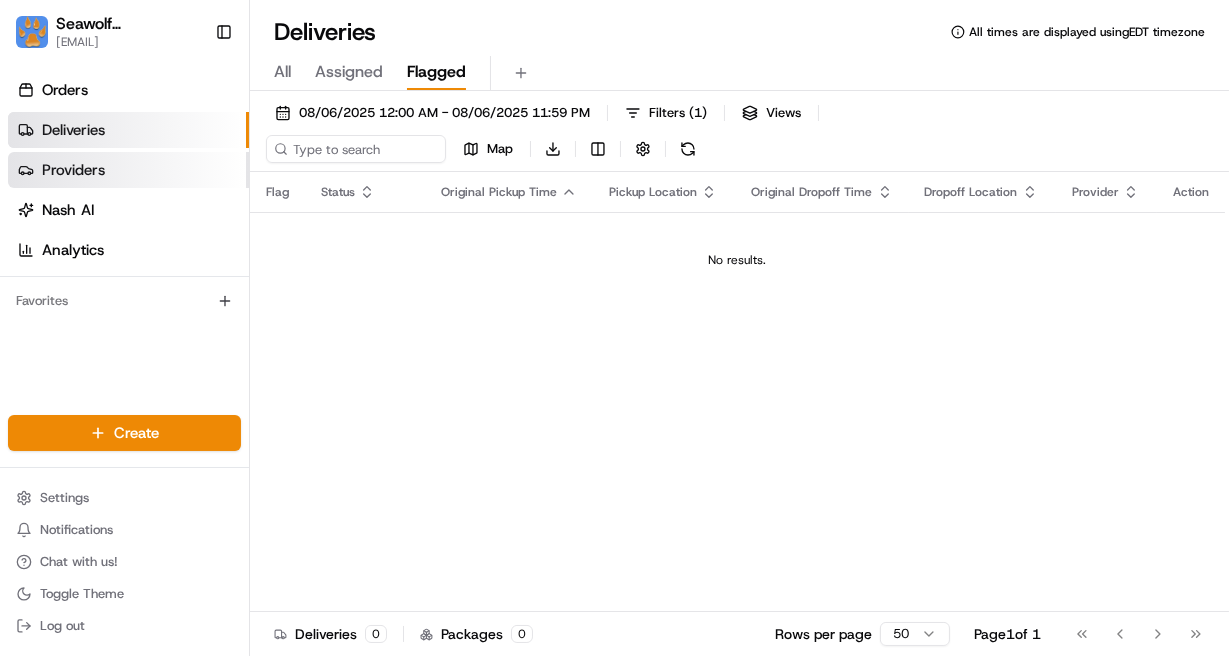 click on "Providers" at bounding box center (73, 170) 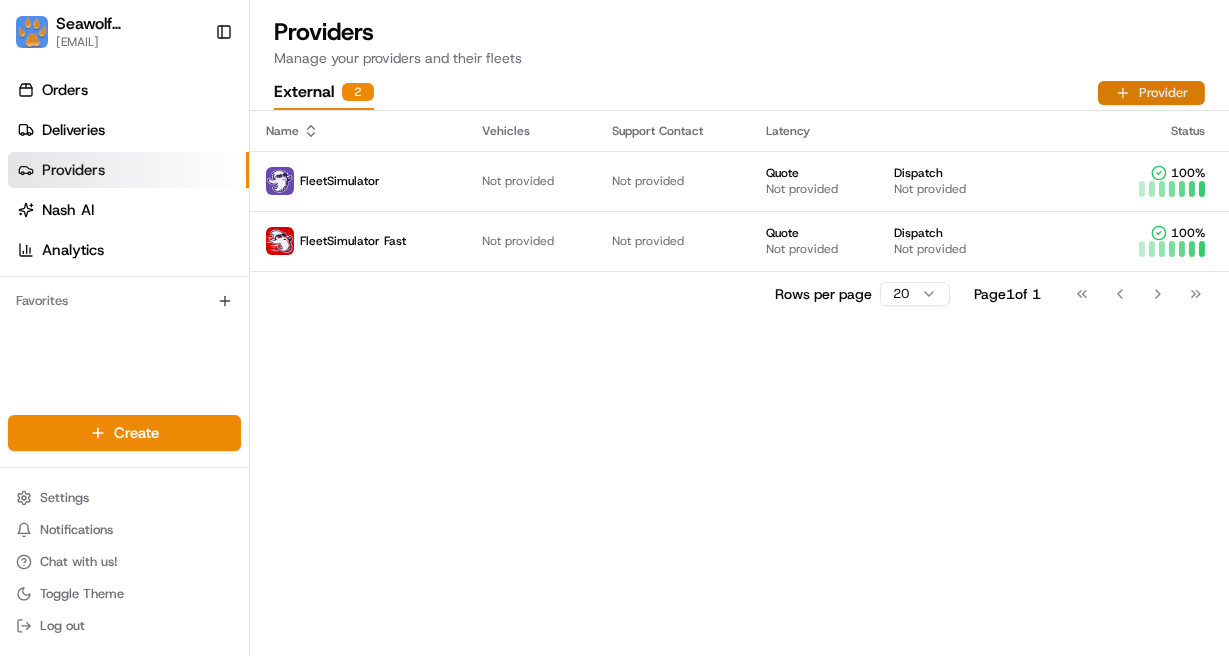 click on "Provider" at bounding box center [1151, 93] 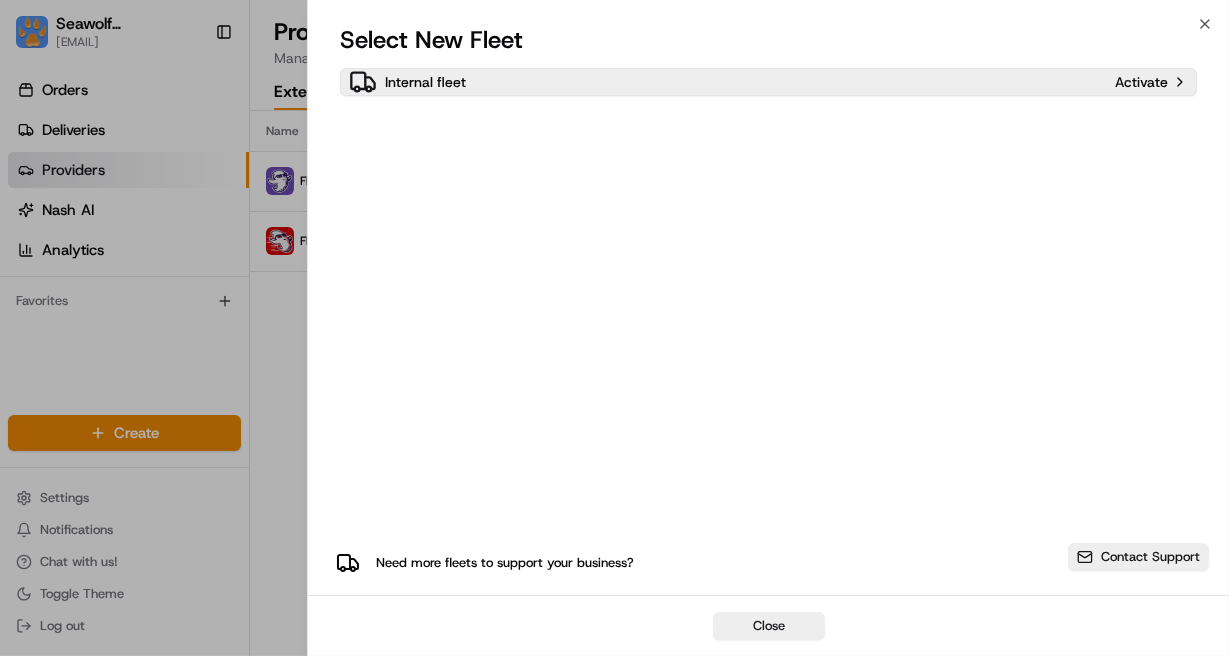 click on "Internal fleet" at bounding box center [728, 82] 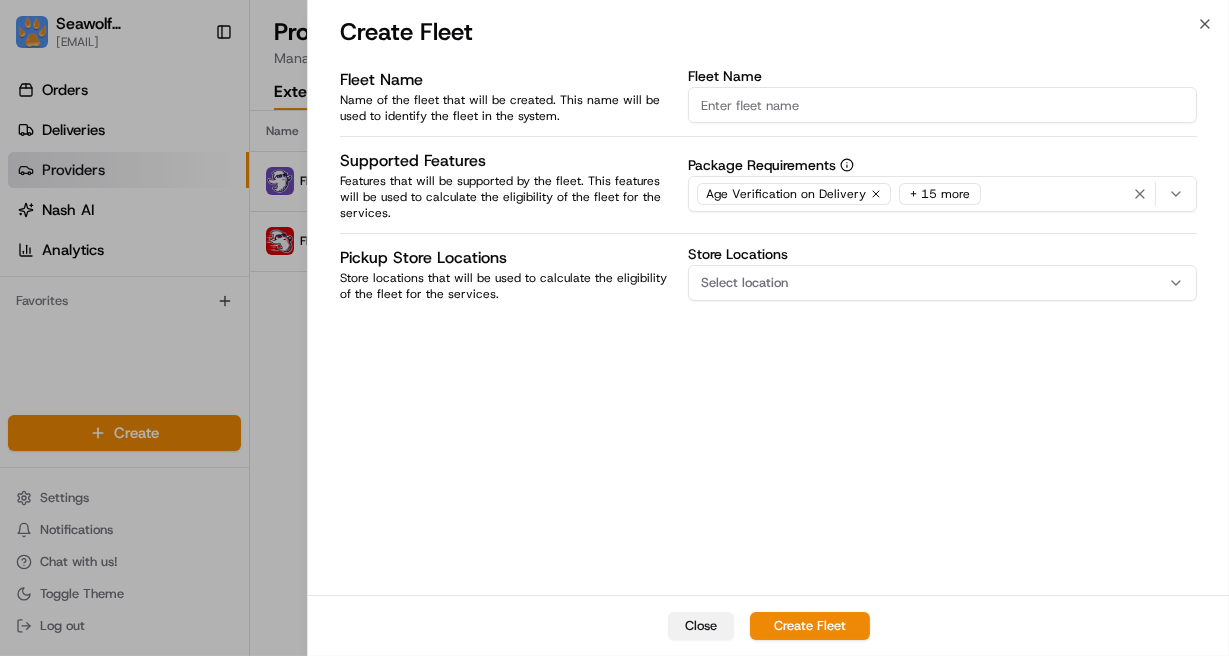 click on "Close" at bounding box center (701, 626) 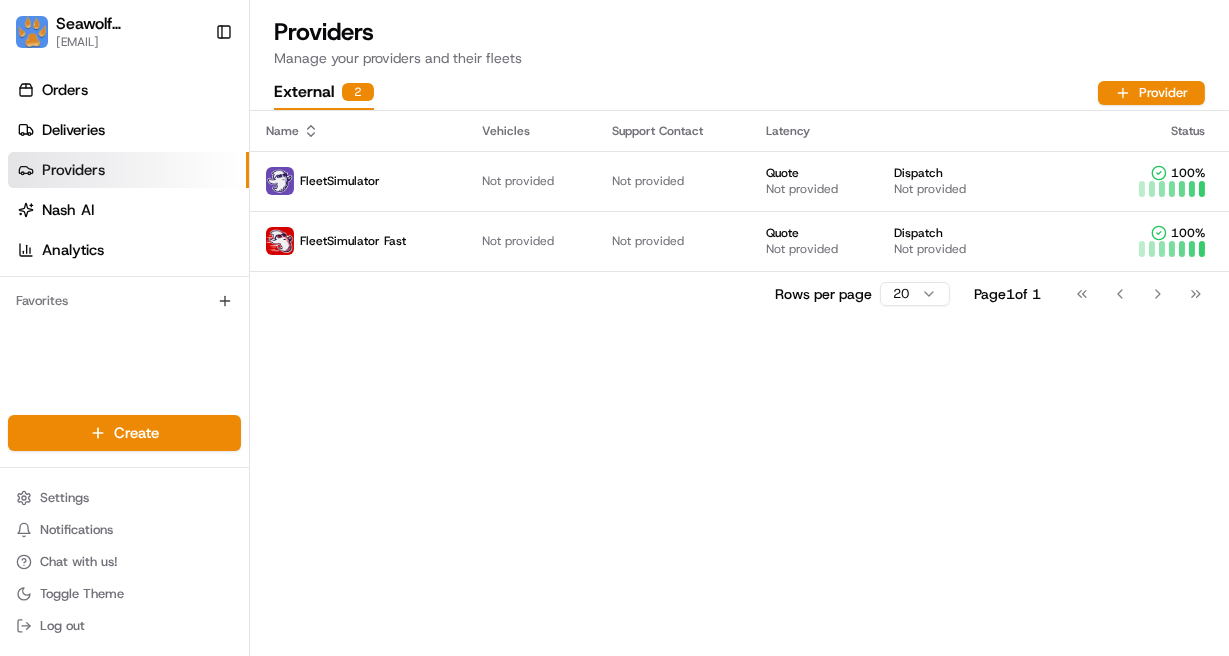 click on "External   2" at bounding box center (324, 93) 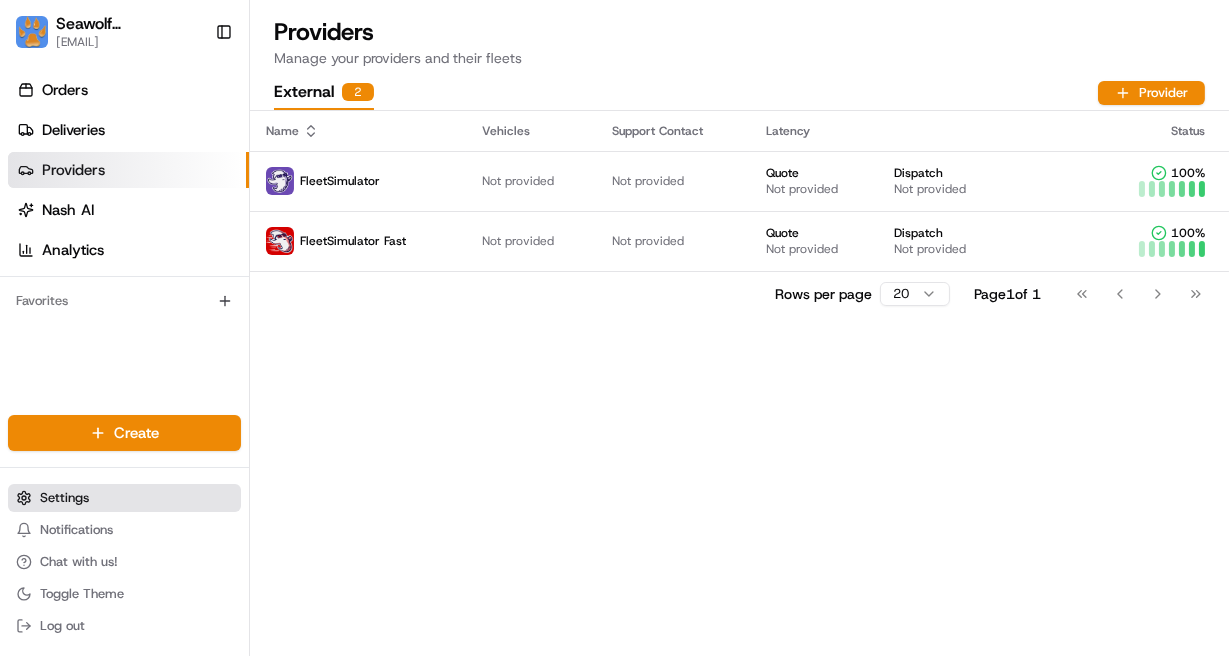 click on "Settings" at bounding box center (124, 498) 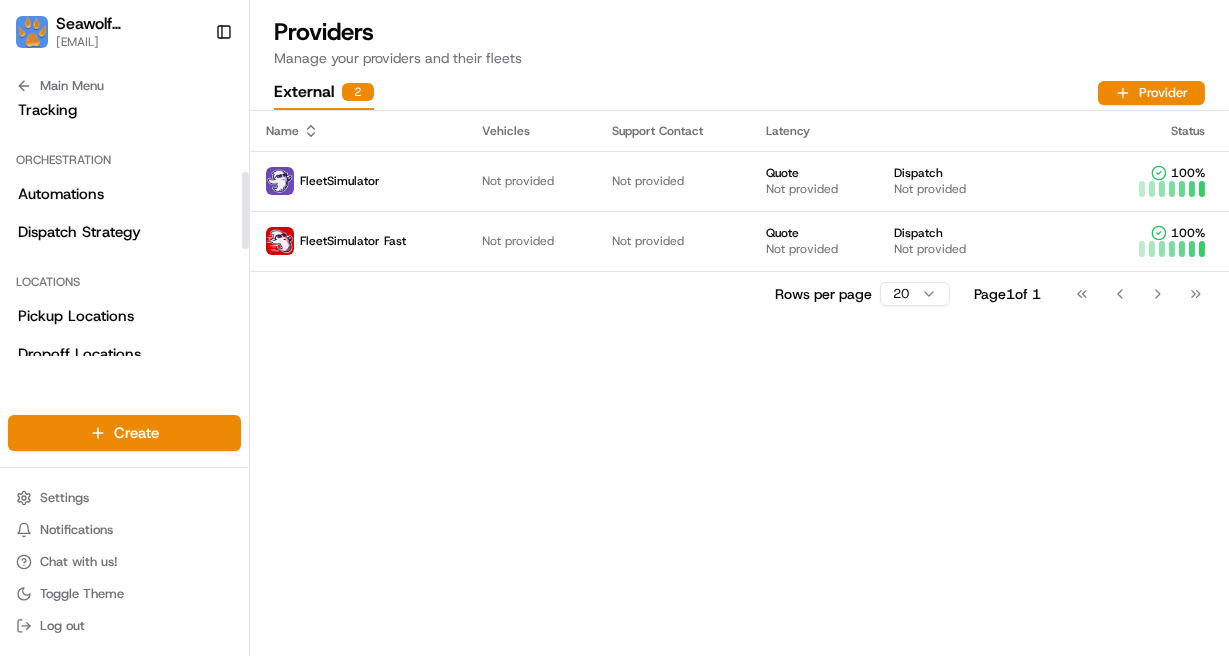 scroll, scrollTop: 248, scrollLeft: 0, axis: vertical 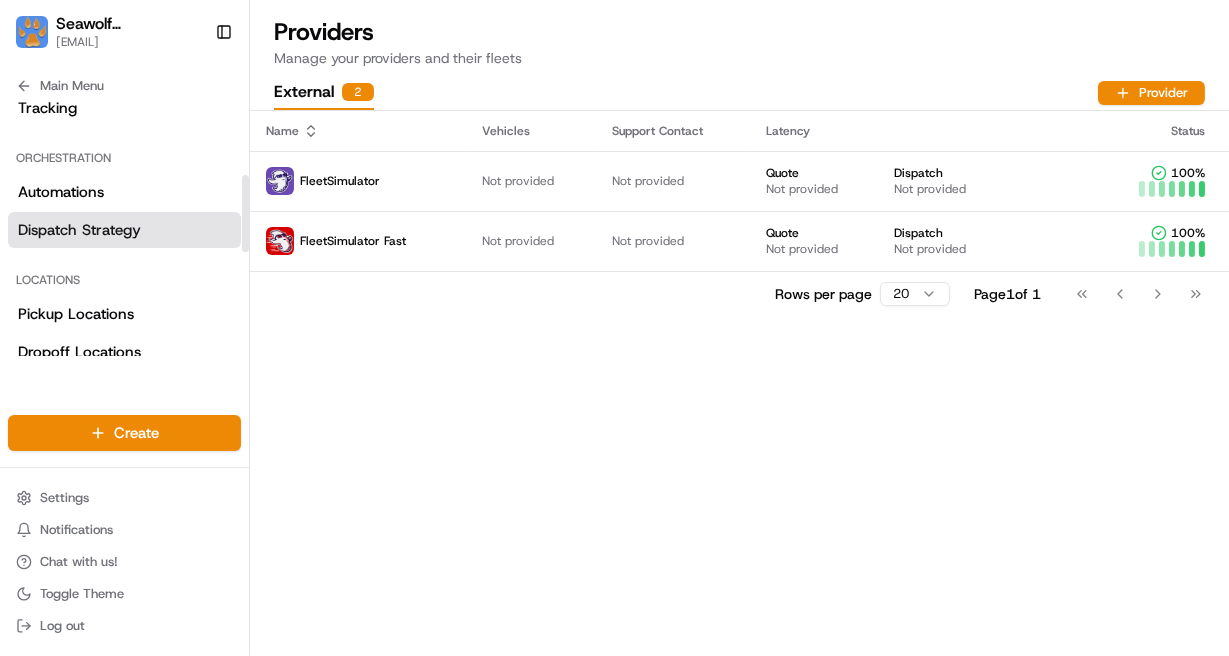 click on "Dispatch Strategy" at bounding box center (79, 230) 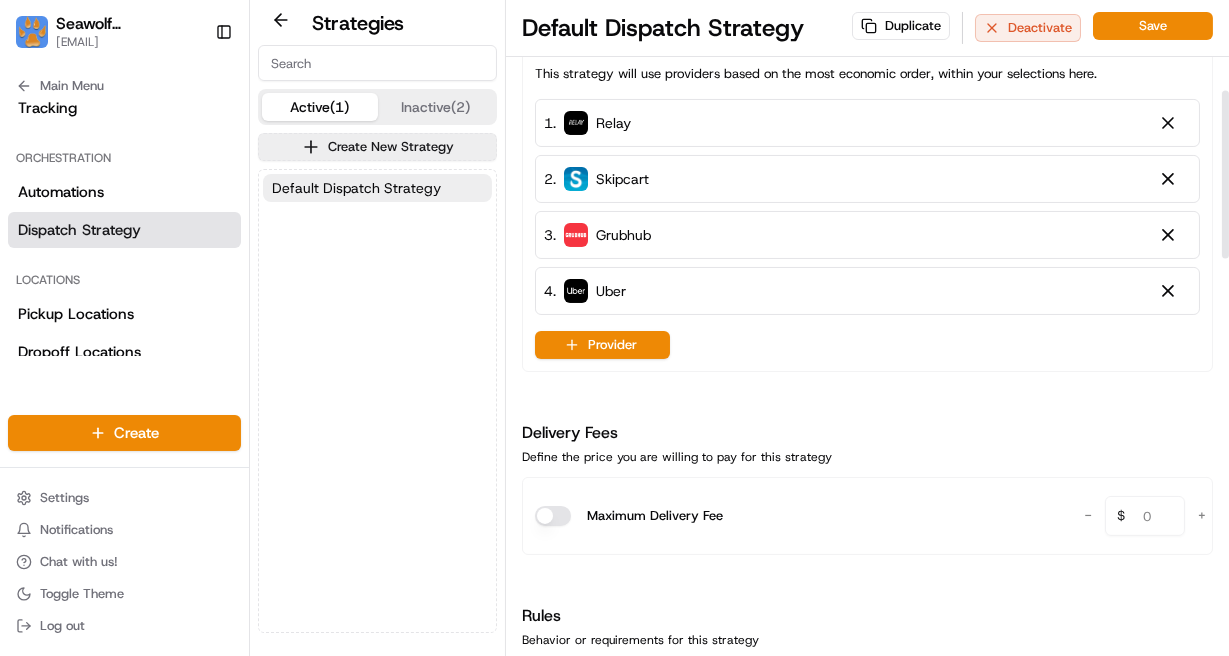 scroll, scrollTop: 341, scrollLeft: 0, axis: vertical 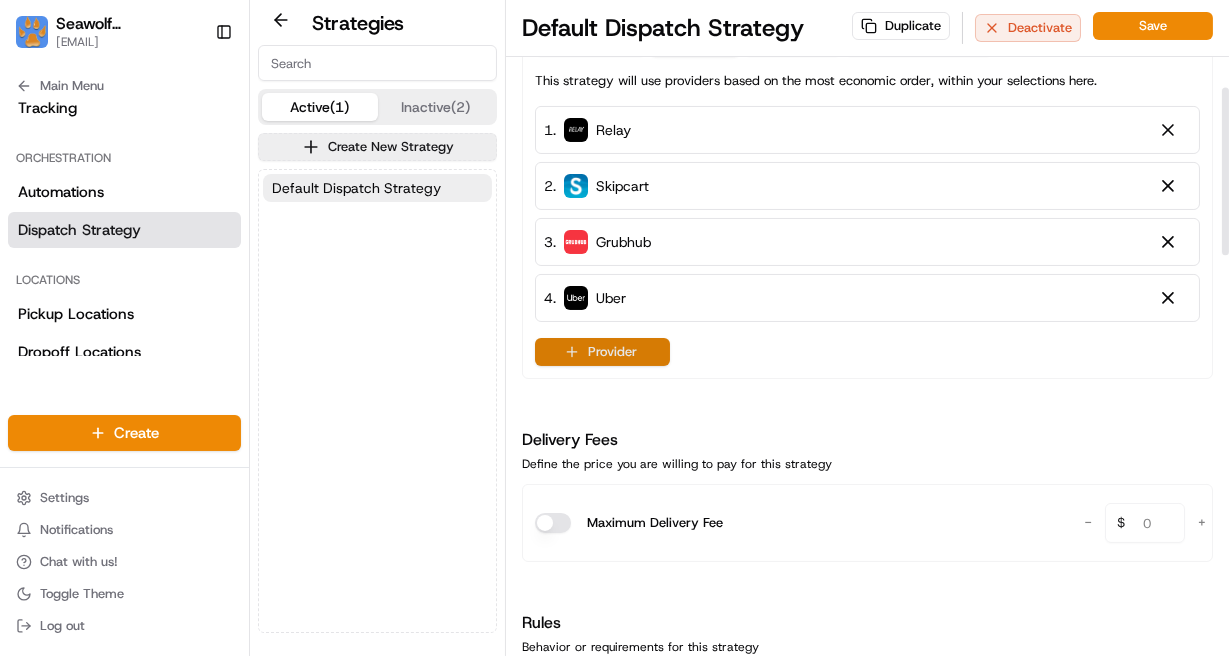 click on "Provider" at bounding box center [602, 352] 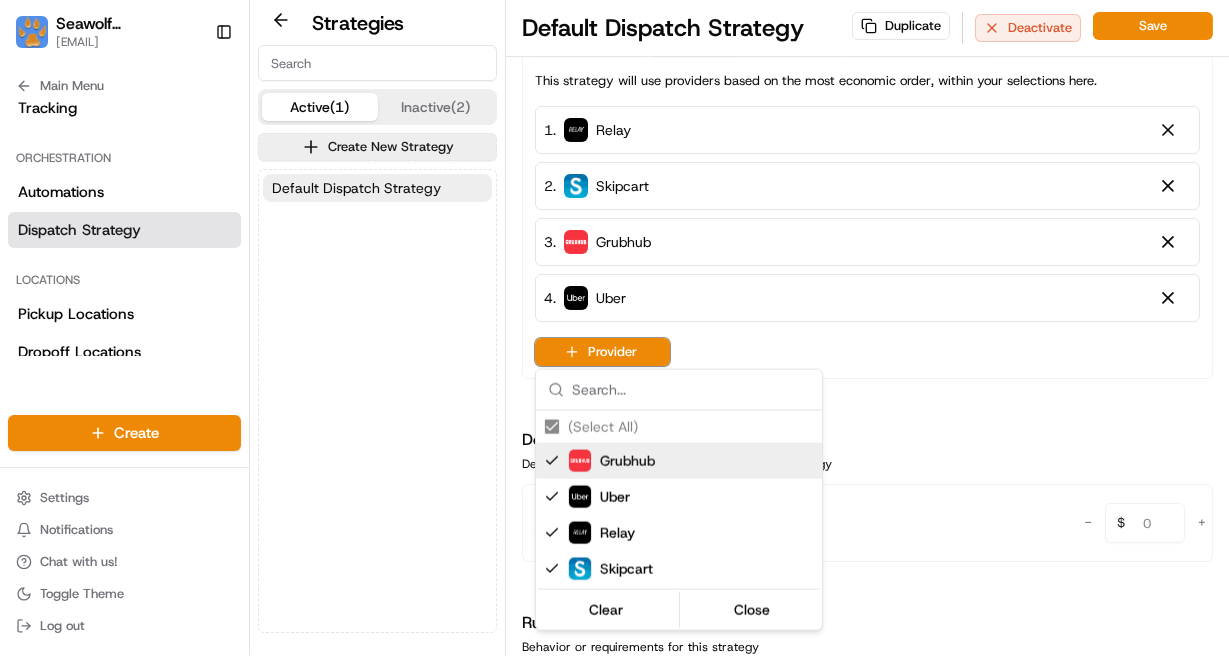 click on "Seawolf Technology [EMAIL] Toggle Sidebar Orders Deliveries Providers Nash AI Analytics Favorites Main Menu Members & Organization Organization Users Roles Preferences Customization Tracking Orchestration Automations Dispatch Strategy Locations Pickup Locations Dropoff Locations Billing Billing Refund Requests Integrations Notification Triggers Webhooks API Keys Request Logs Create Settings Notifications Chat with us! Toggle Theme Log out Strategies Active (1) Inactive (2) Create New Strategy Default Dispatch Strategy Default Dispatch Strategy Duplicate Deactivate Save Strategy Info Last edited Aug 06, 2025 7:28 PM Default Dispatch Strategy dss_JisfwU Provider Selection Add allowed providers from list and define strategy Manual Ranking Lowest Cost Most Reliable Weighted Distribution This strategy will use providers based on the most economic order, within your selections here. 1 . Relay 2 . Skipcart 3 . Grubhub 4 . Uber Provider Delivery Fees - 0 $ + Rules When" at bounding box center (614, 328) 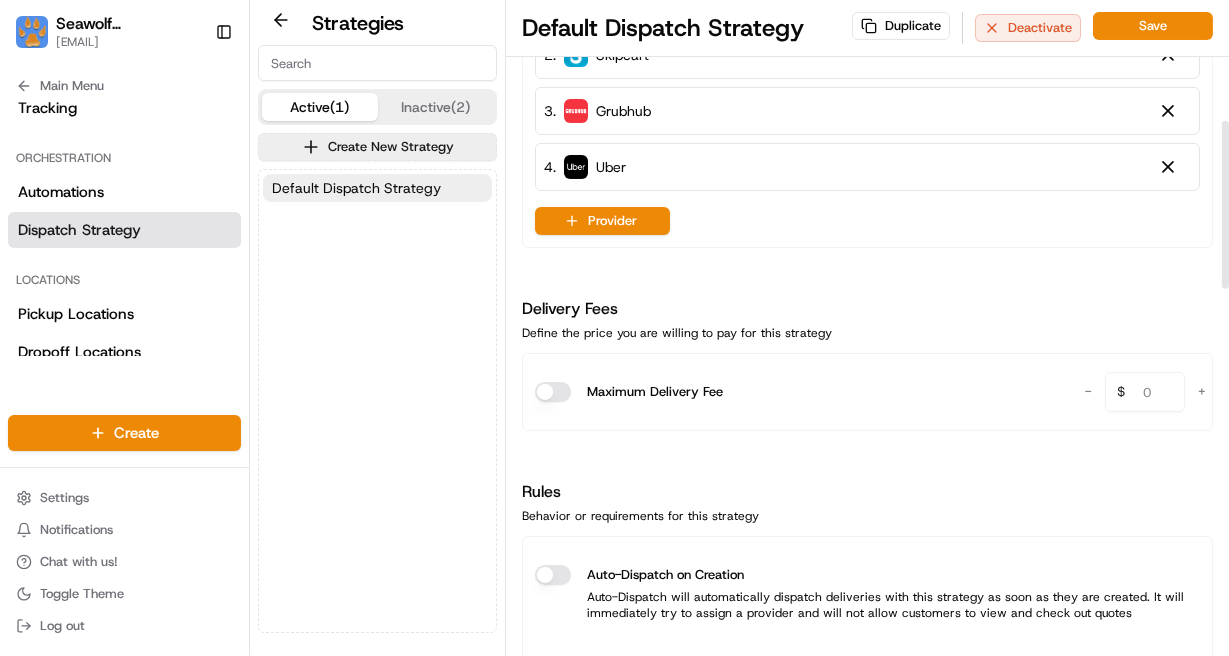 scroll, scrollTop: 496, scrollLeft: 0, axis: vertical 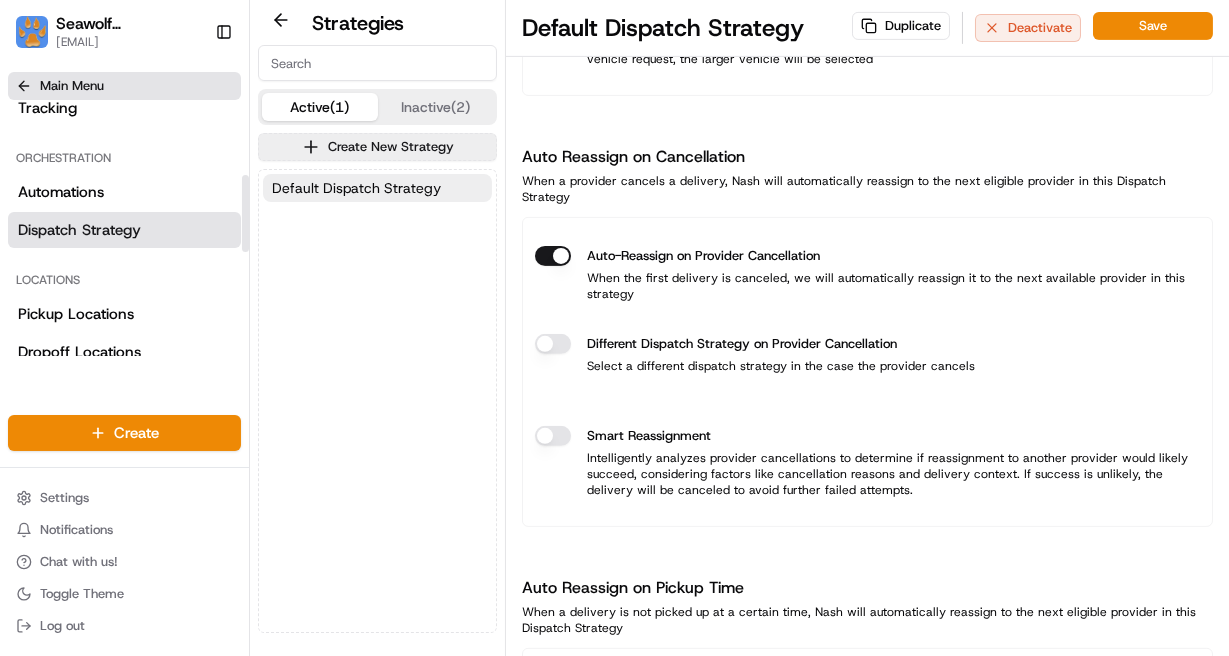 click on "Main Menu" at bounding box center (72, 86) 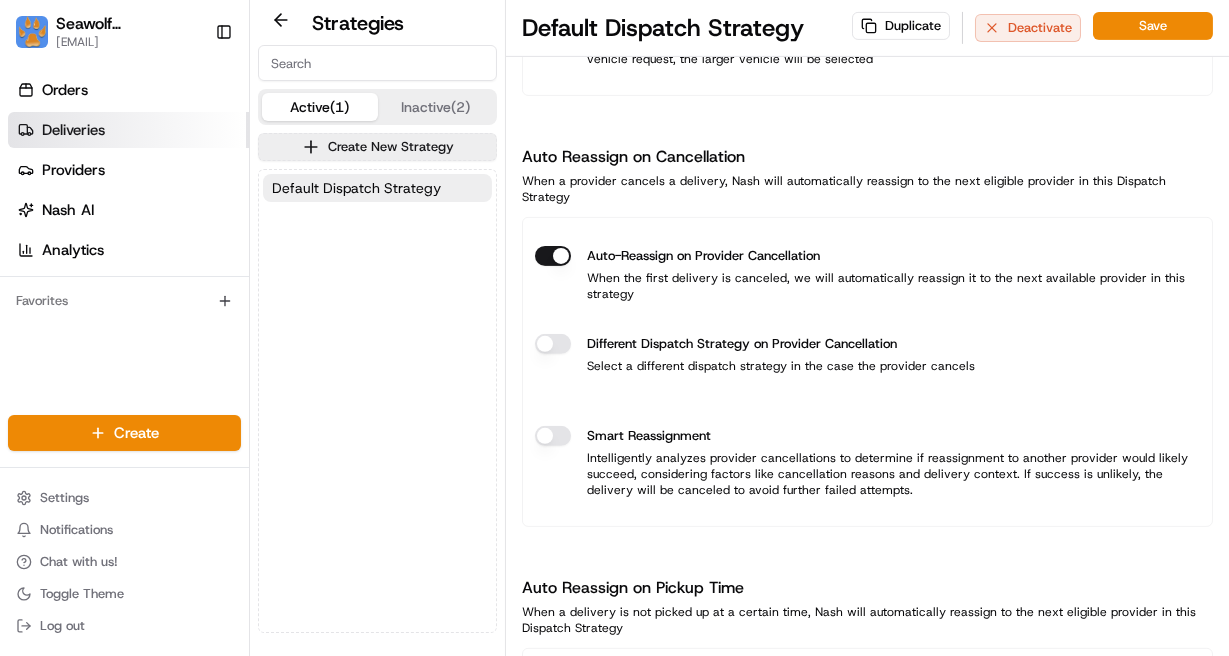 click on "Deliveries" at bounding box center (73, 130) 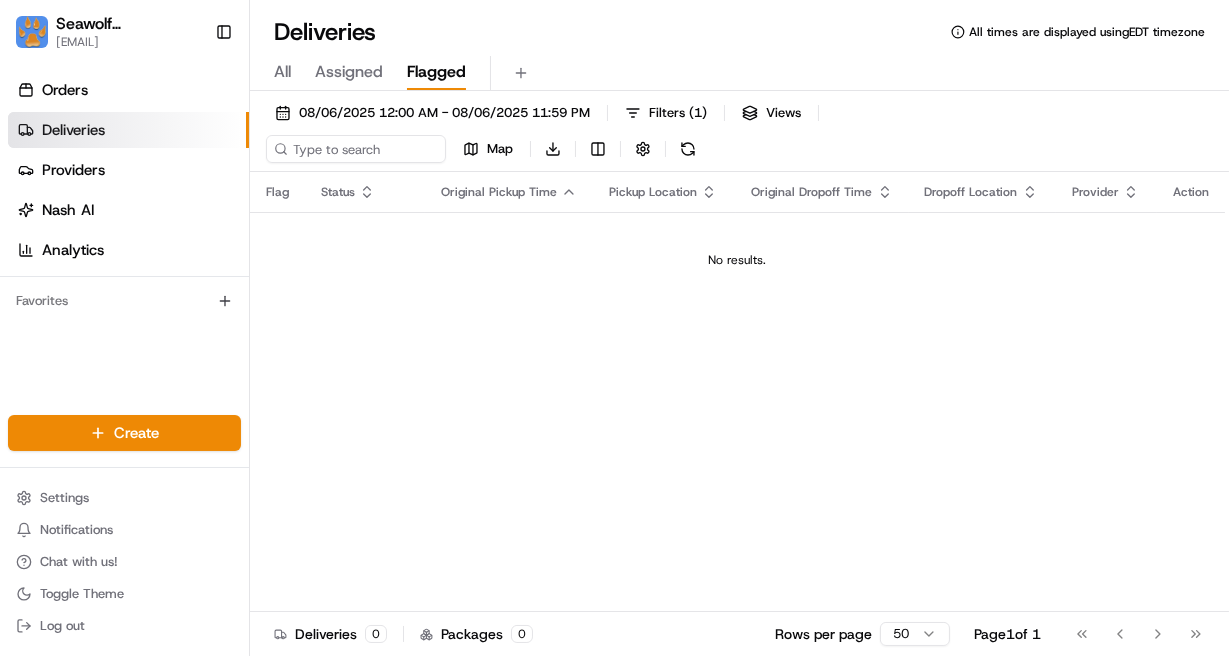 click on "Assigned" at bounding box center (349, 72) 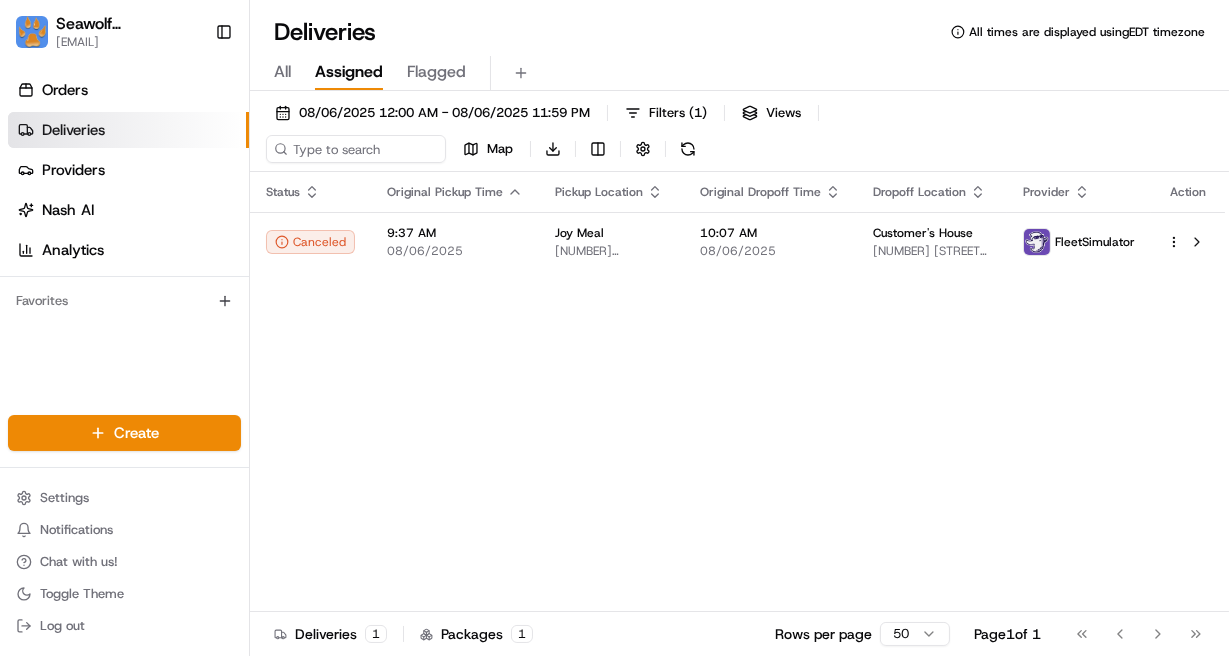 click on "All Assigned Flagged" at bounding box center (739, 73) 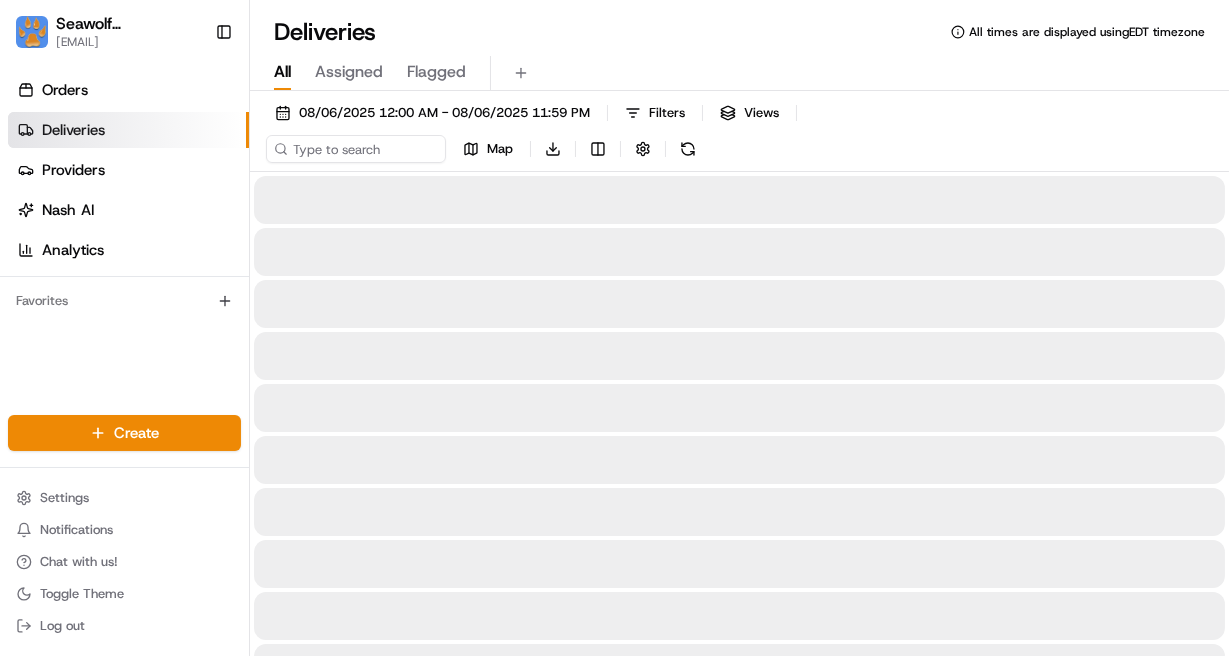 click on "All" at bounding box center [282, 72] 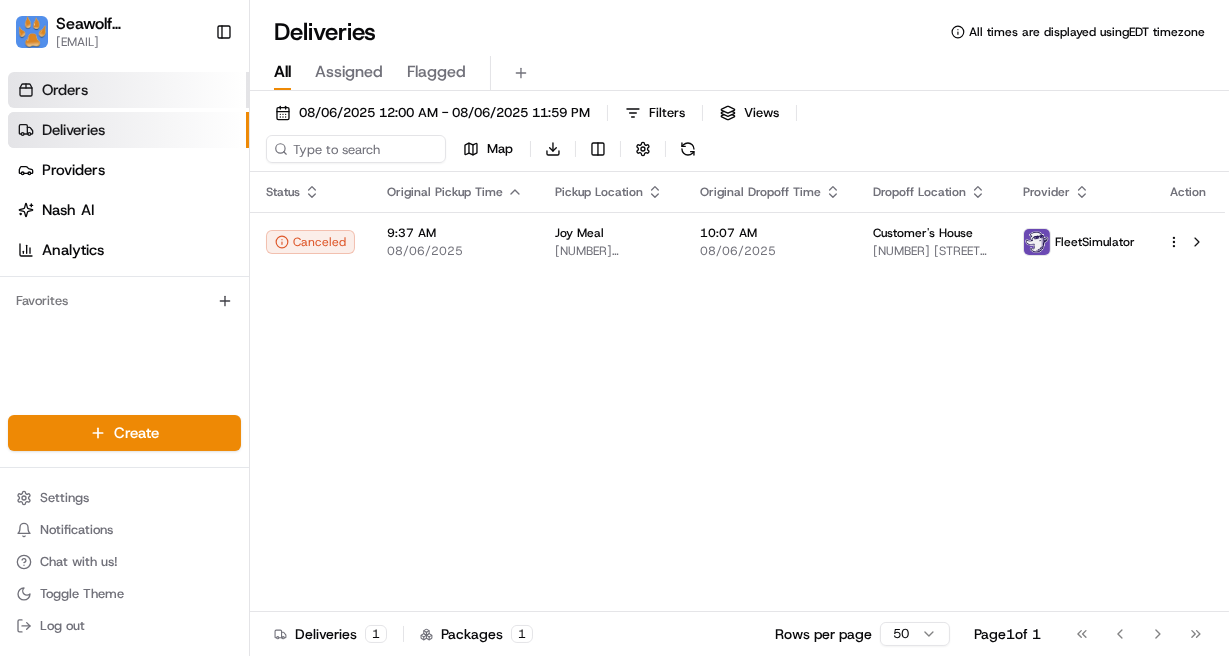 click on "Orders" at bounding box center [128, 90] 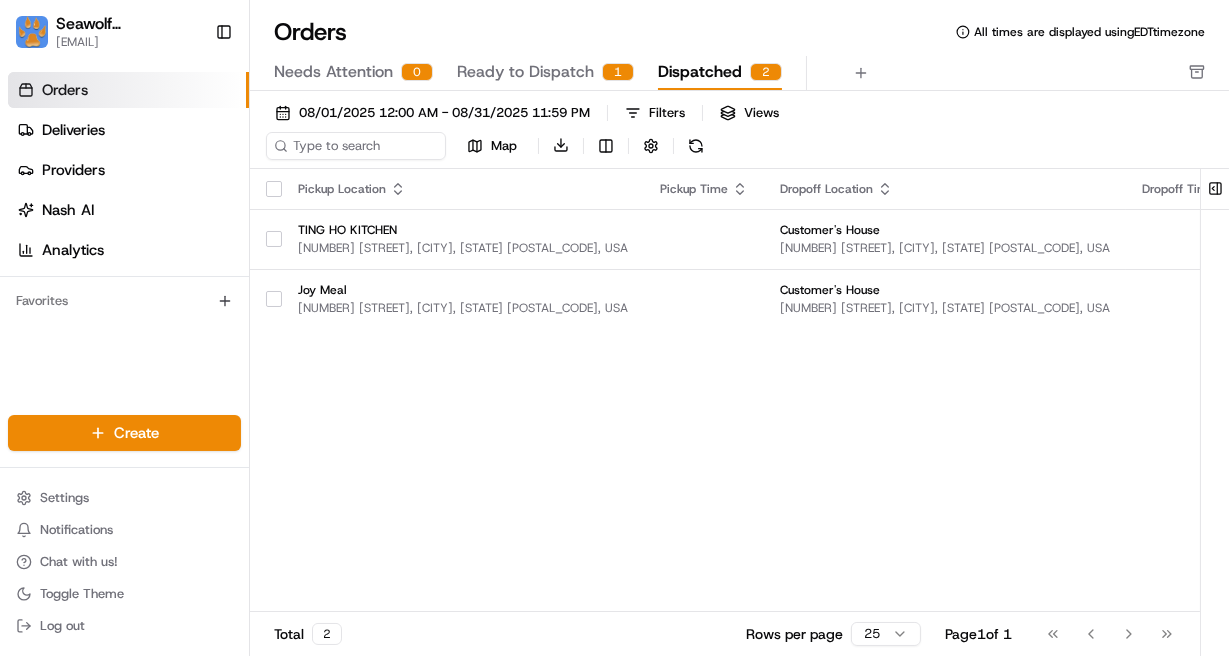 click on "Dispatched" at bounding box center (700, 72) 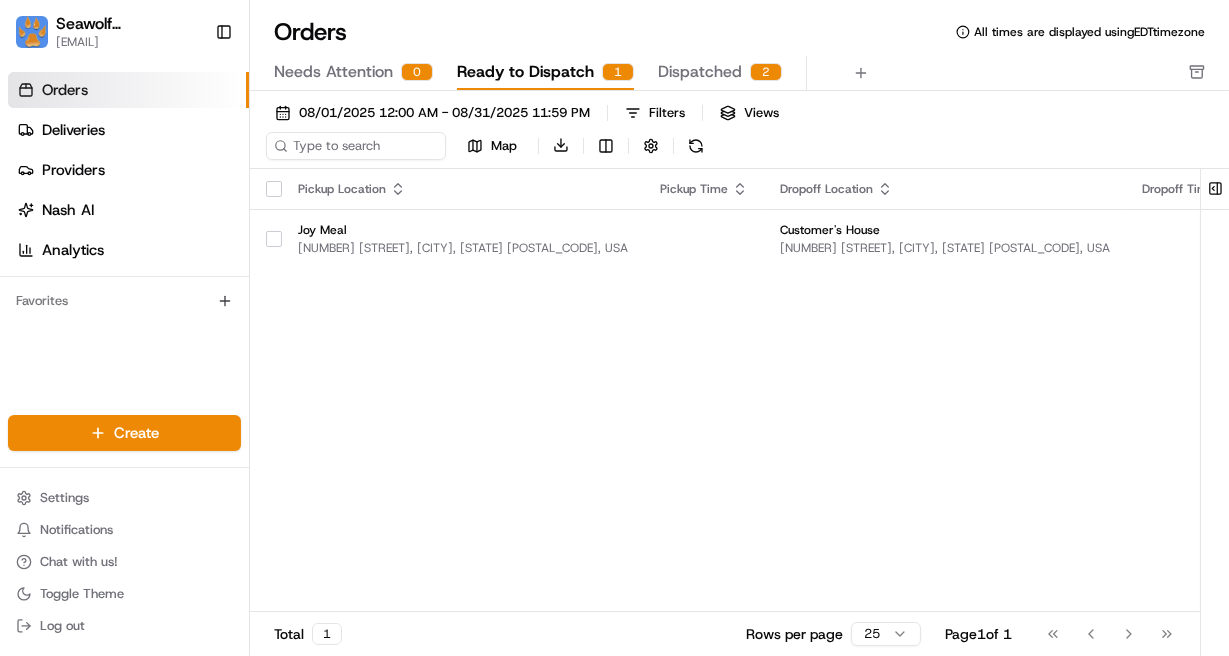 click on "Dispatched 2" at bounding box center [720, 73] 